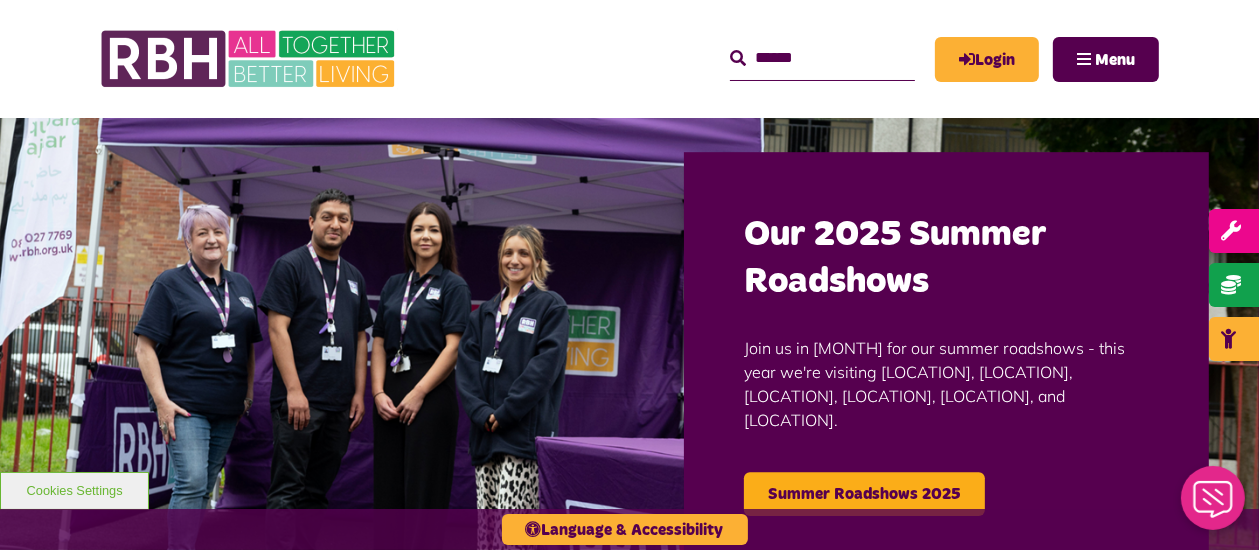 scroll, scrollTop: 0, scrollLeft: 0, axis: both 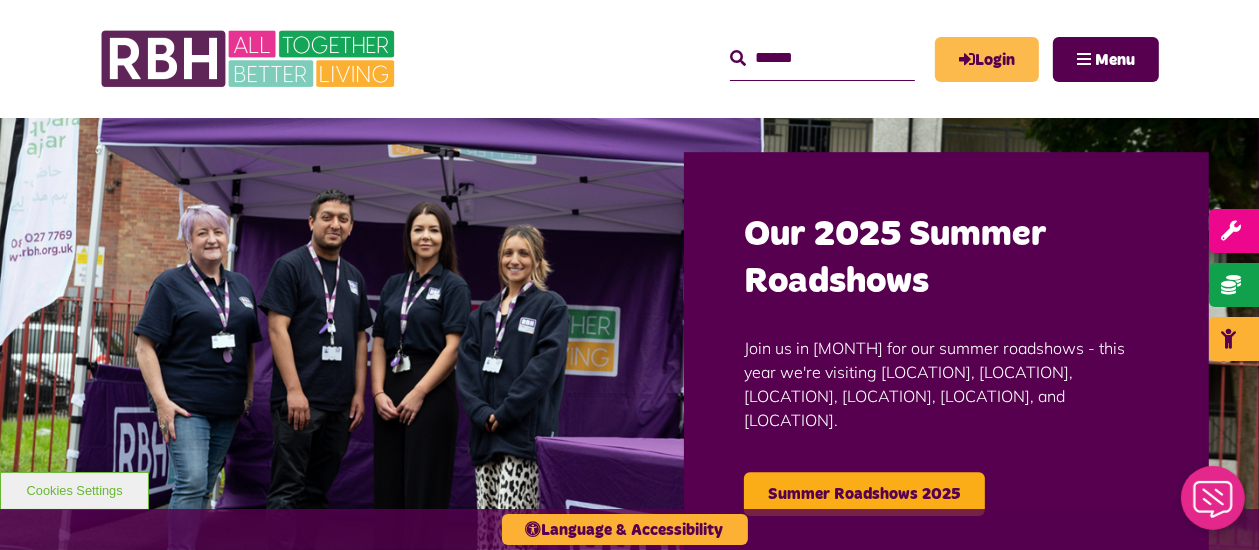 click on "Login" at bounding box center [987, 59] 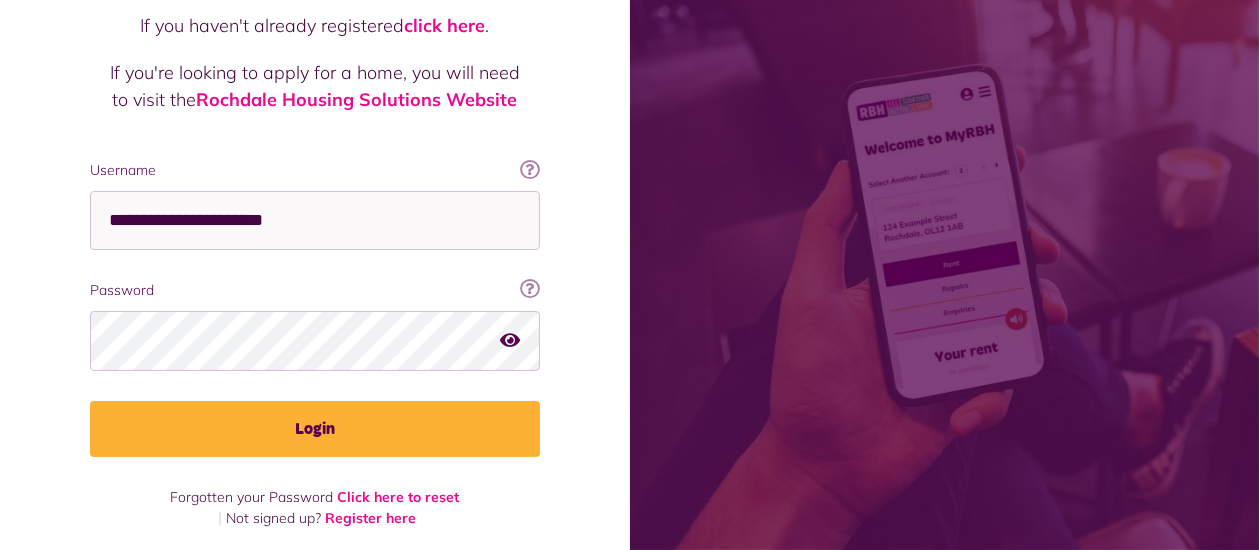 scroll, scrollTop: 223, scrollLeft: 0, axis: vertical 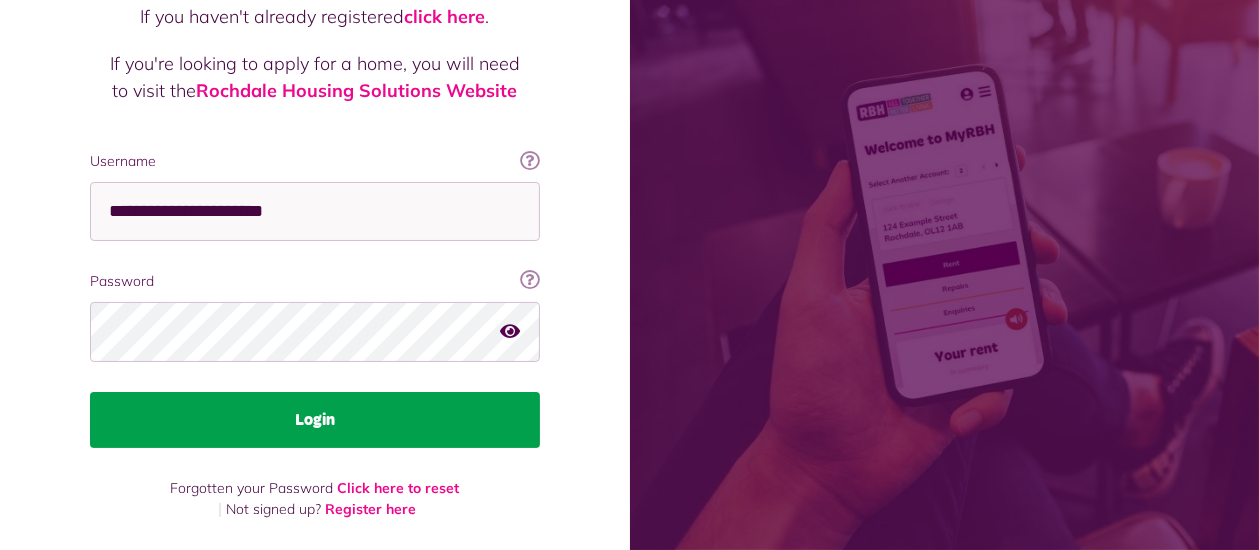 click on "Login" at bounding box center (315, 420) 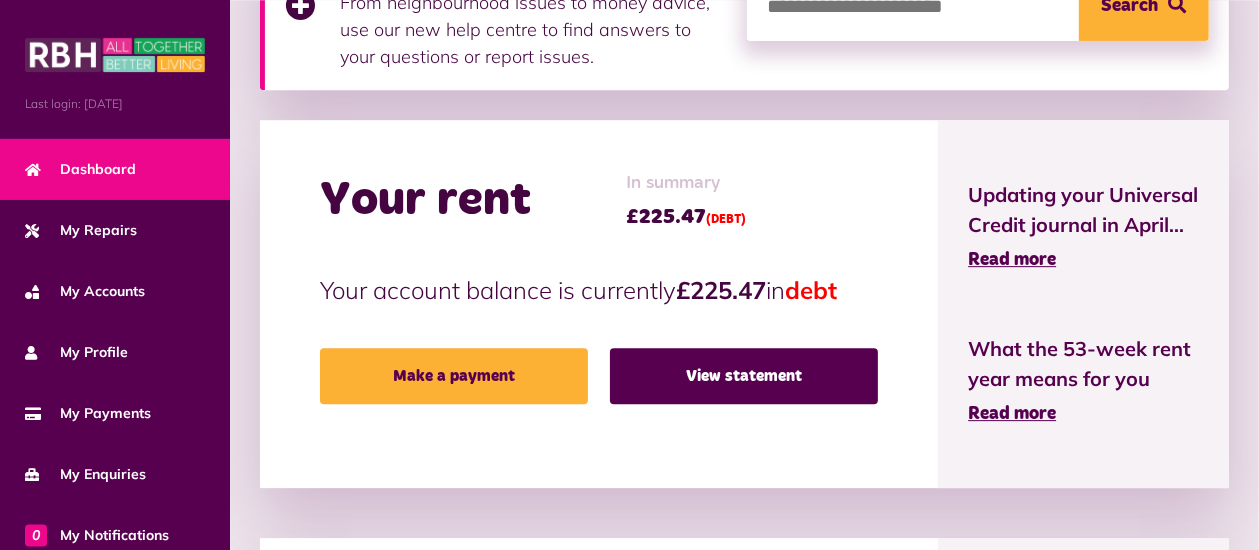scroll, scrollTop: 528, scrollLeft: 0, axis: vertical 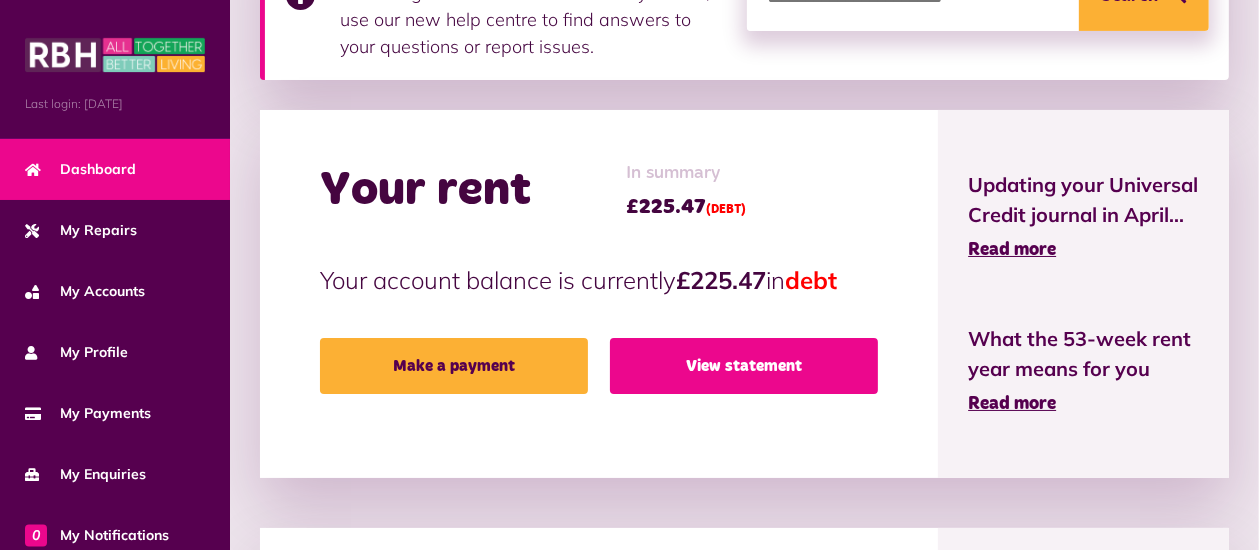 click on "View statement" at bounding box center [744, 366] 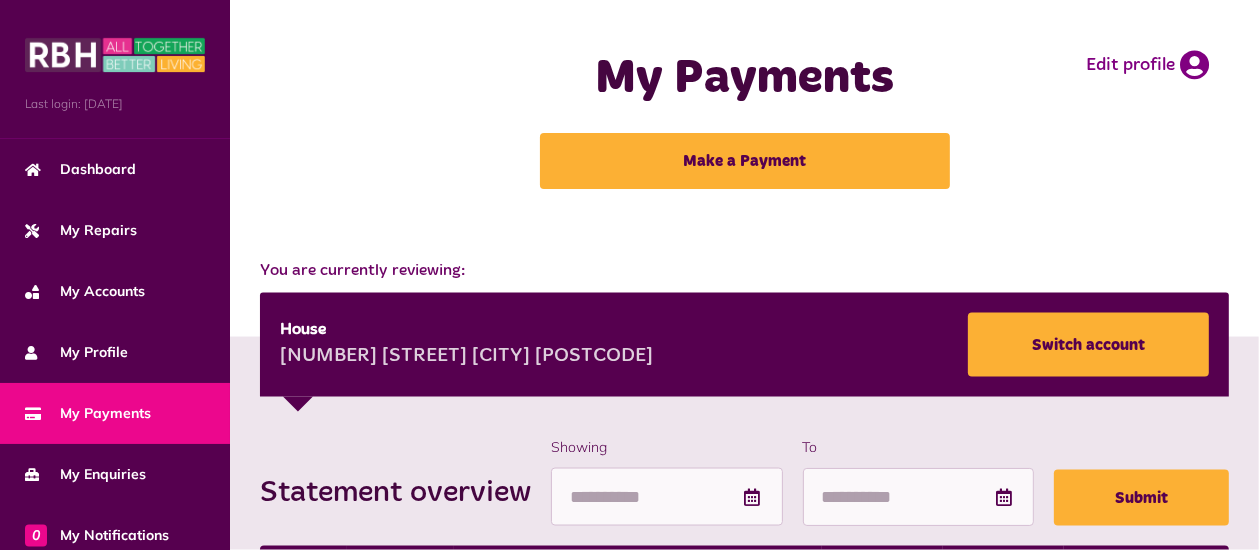 scroll, scrollTop: 0, scrollLeft: 0, axis: both 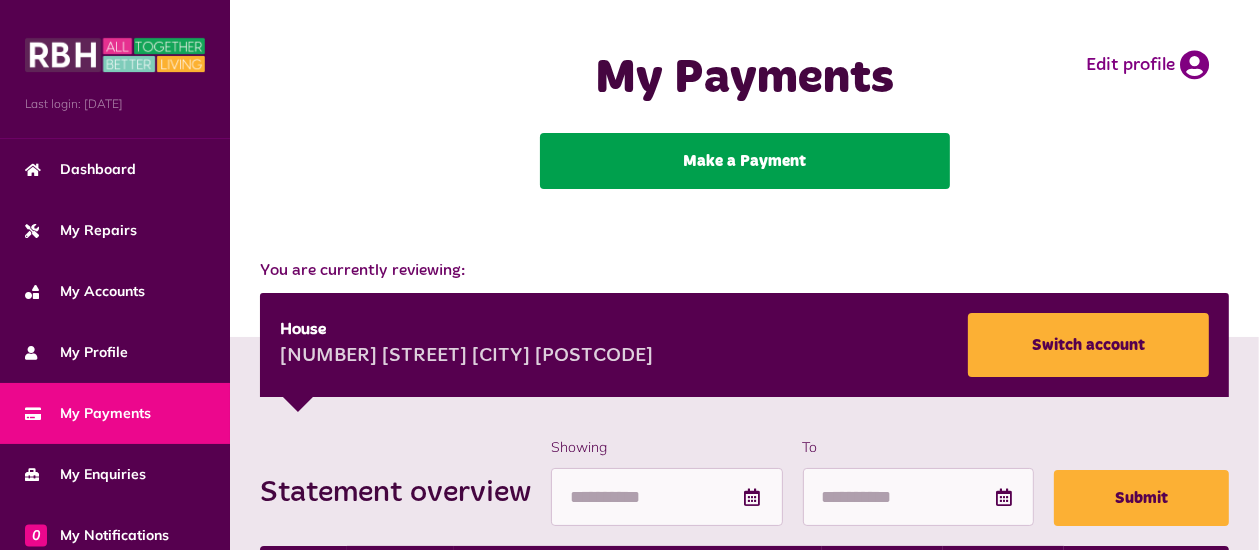 drag, startPoint x: 717, startPoint y: 137, endPoint x: 725, endPoint y: 154, distance: 18.788294 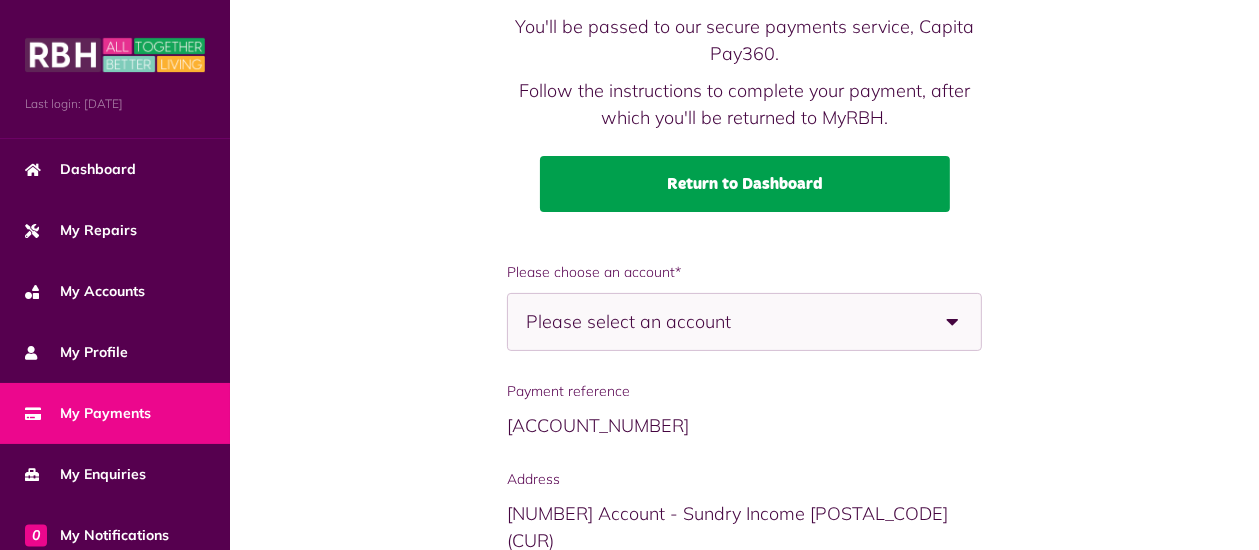 scroll, scrollTop: 211, scrollLeft: 0, axis: vertical 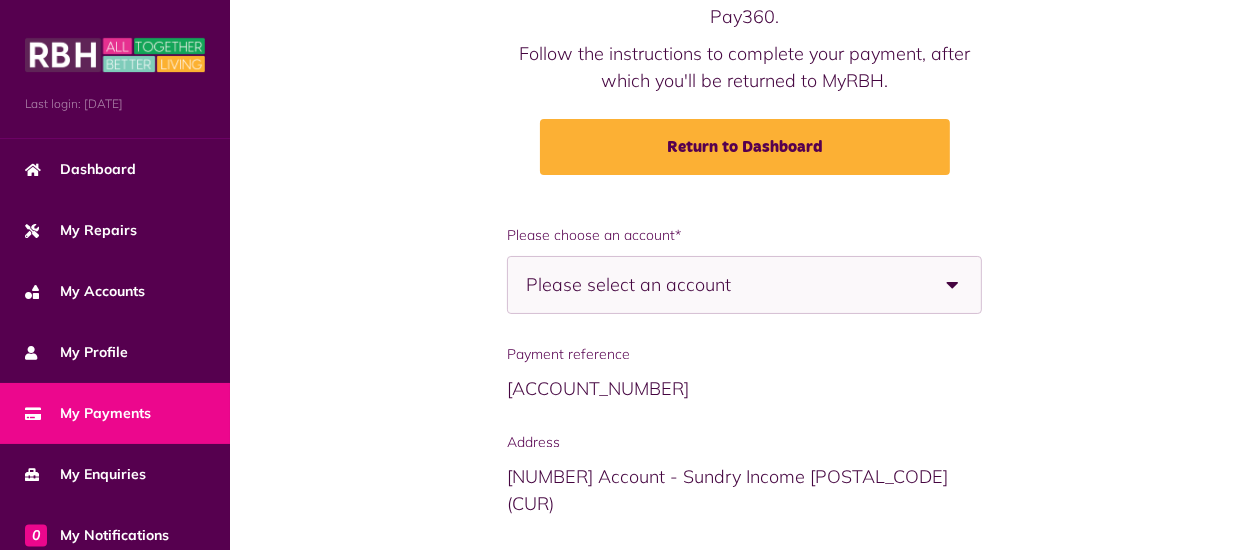 click at bounding box center (953, 285) 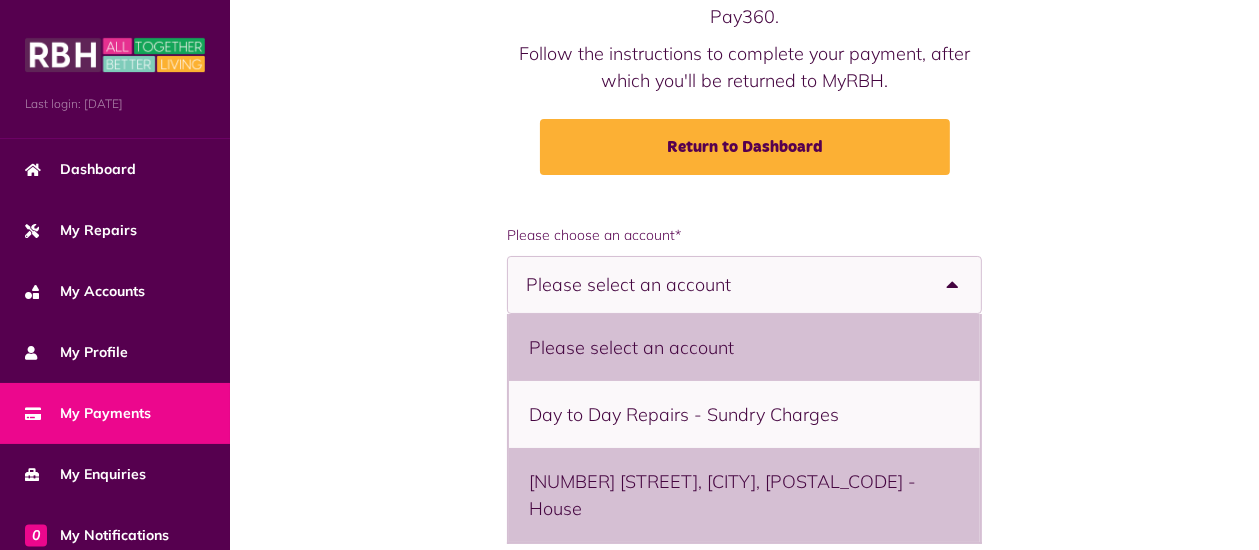 click on "14 Neston Road, Rochdale, OL16 4XW - House" at bounding box center [744, 495] 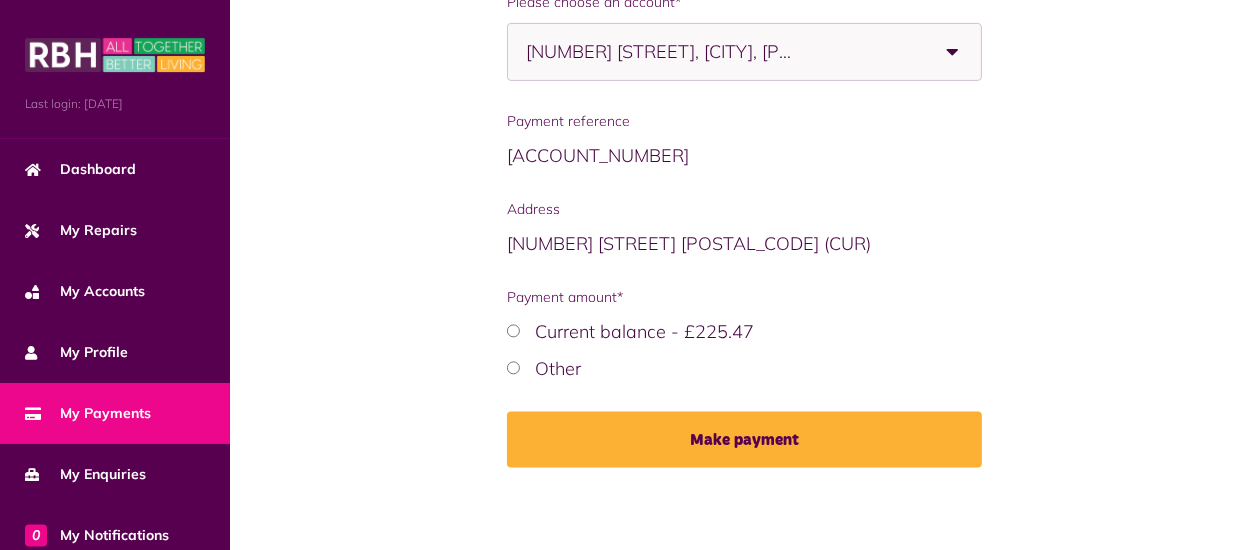 scroll, scrollTop: 452, scrollLeft: 0, axis: vertical 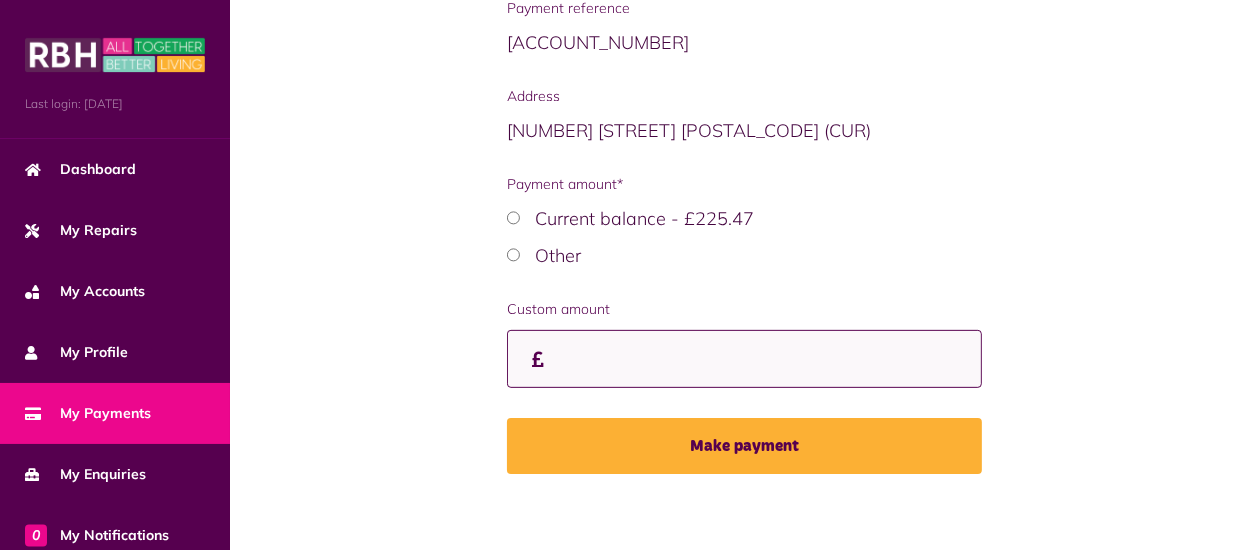 click on "Payment amount*" at bounding box center [0, 0] 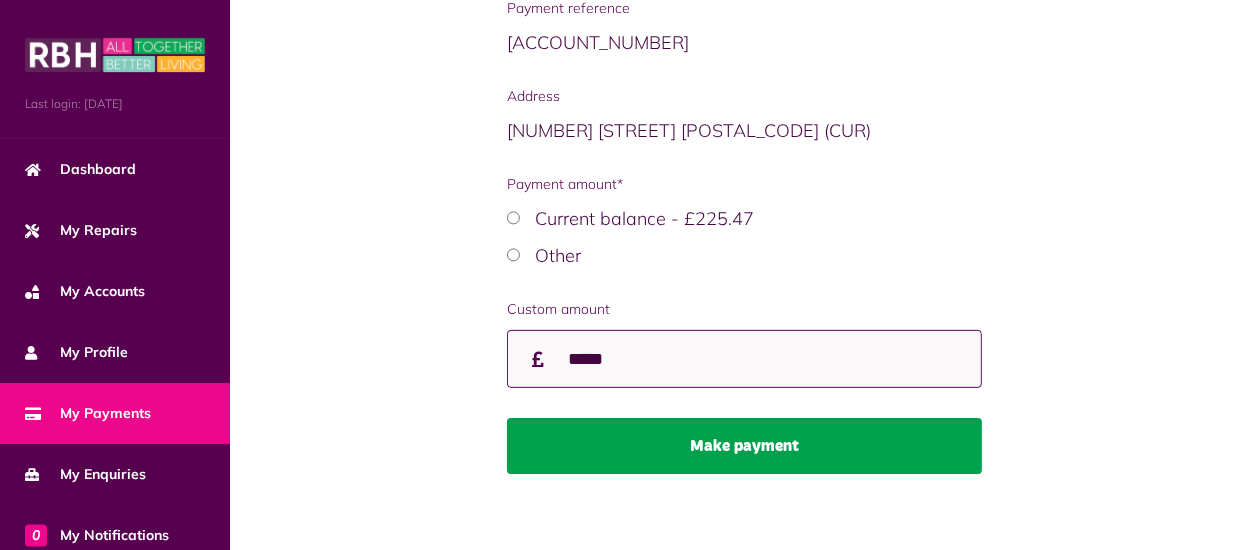 type on "*****" 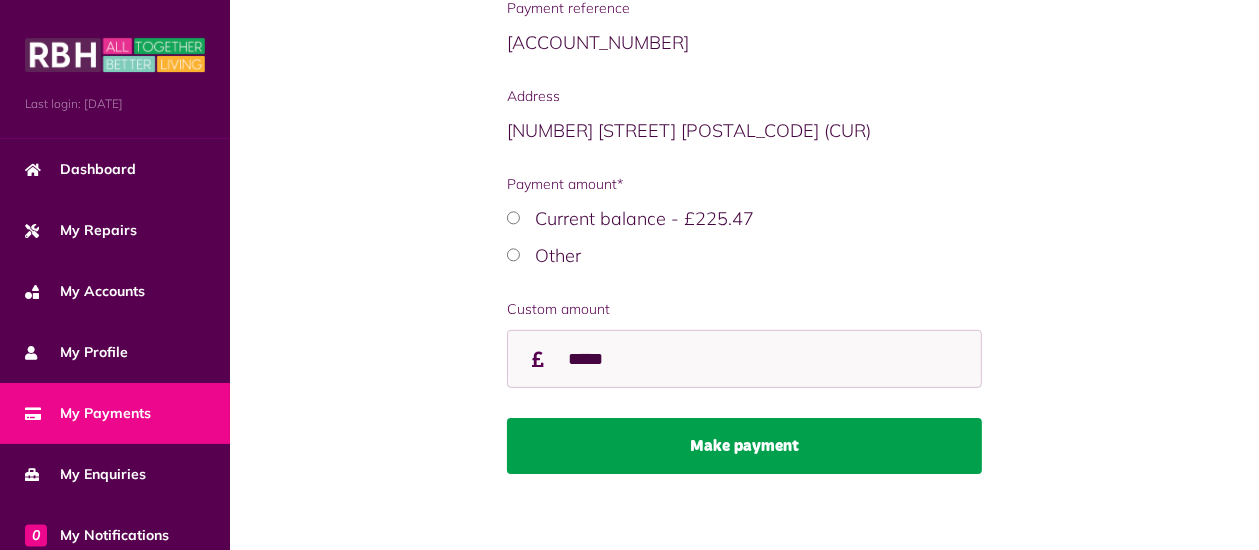 click on "Make payment" at bounding box center [744, 446] 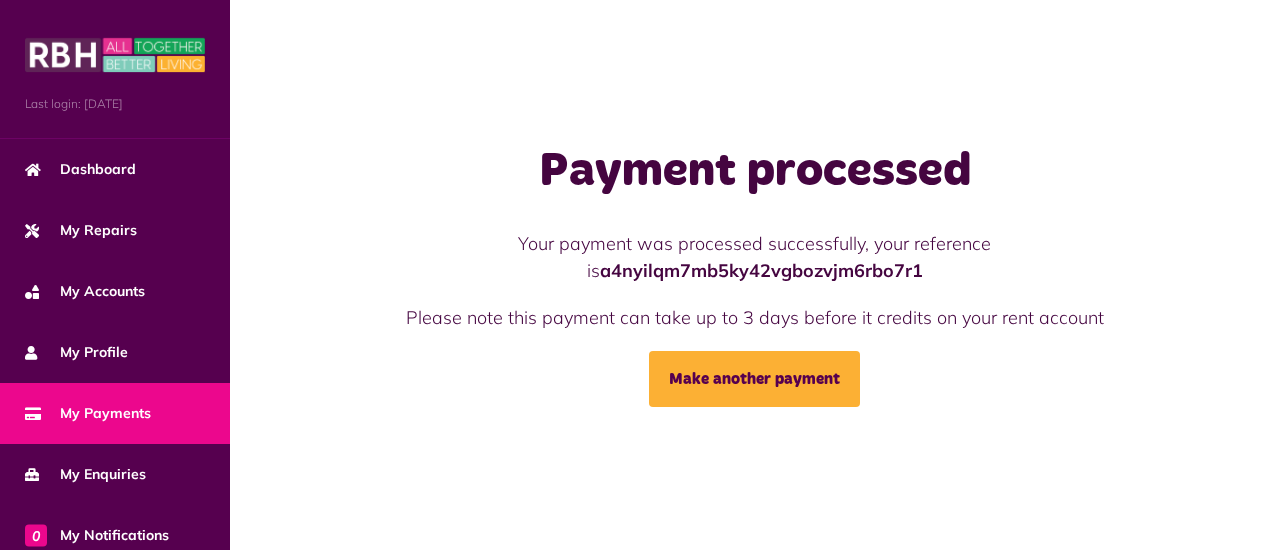 scroll, scrollTop: 0, scrollLeft: 0, axis: both 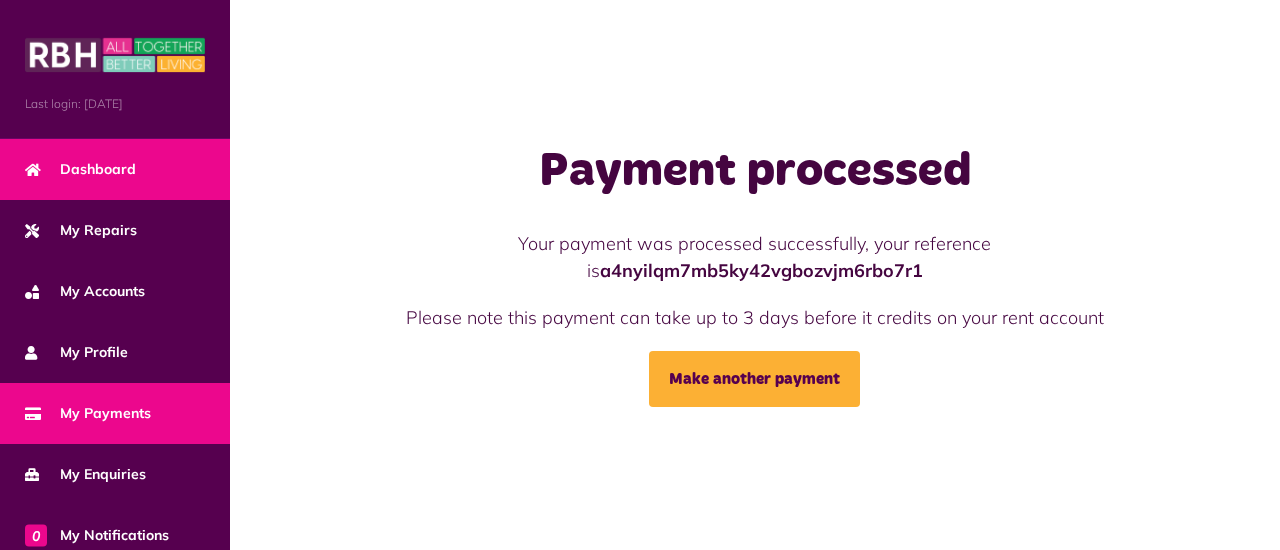click on "Dashboard" at bounding box center [80, 169] 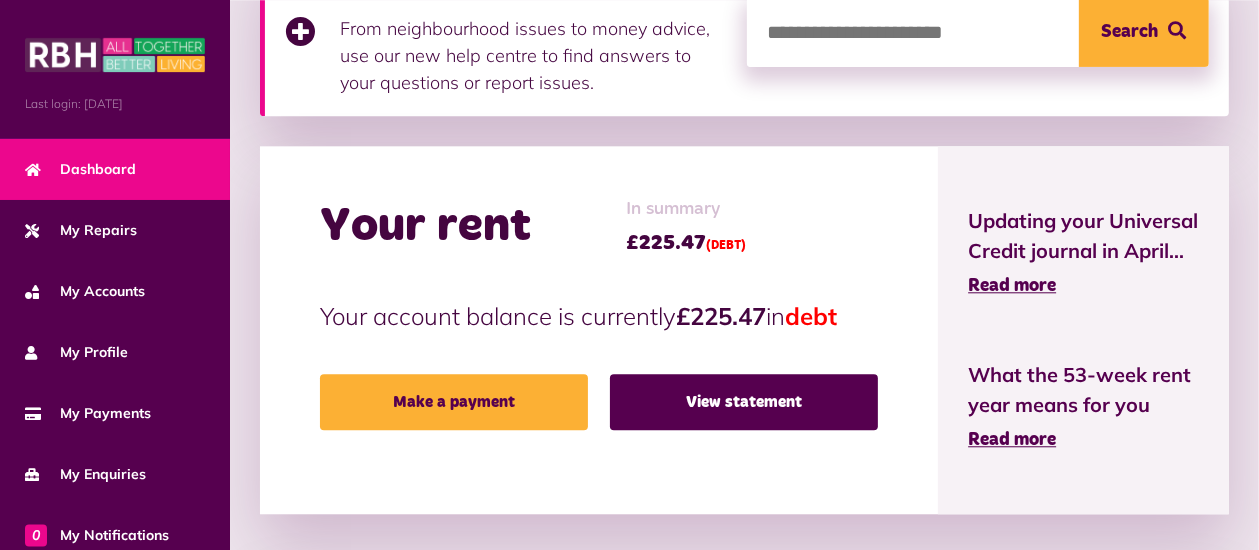 scroll, scrollTop: 528, scrollLeft: 0, axis: vertical 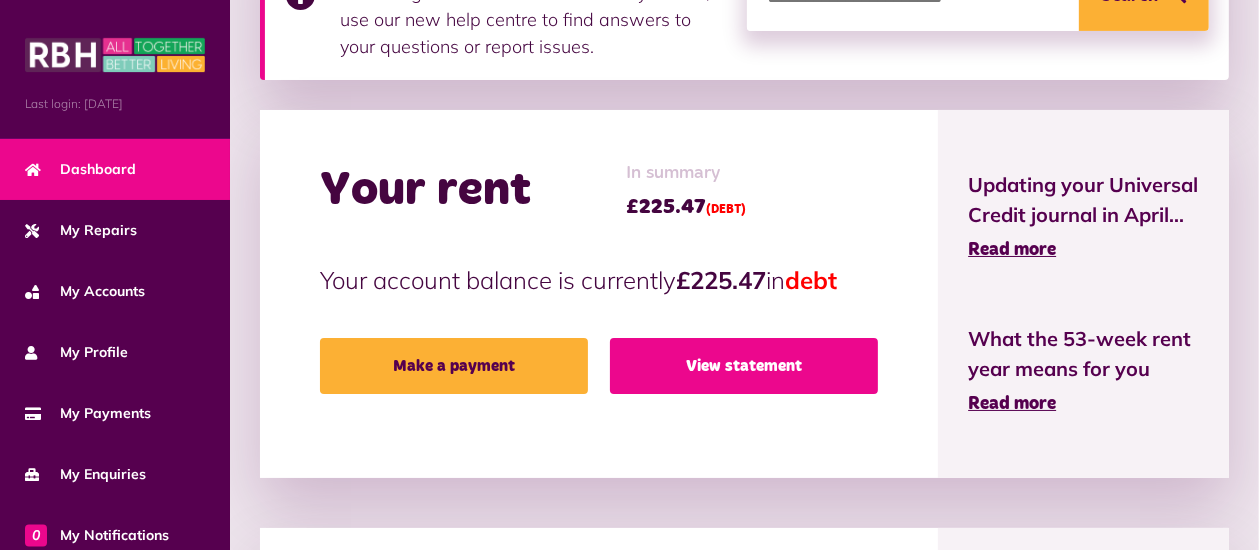 click on "View statement" at bounding box center (744, 366) 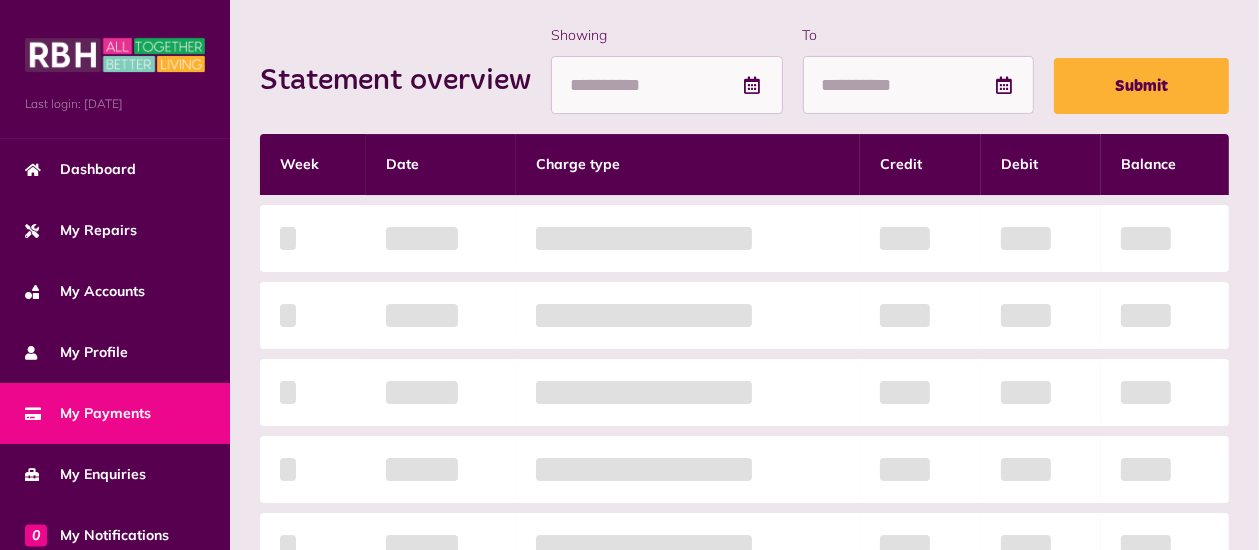 scroll, scrollTop: 422, scrollLeft: 0, axis: vertical 